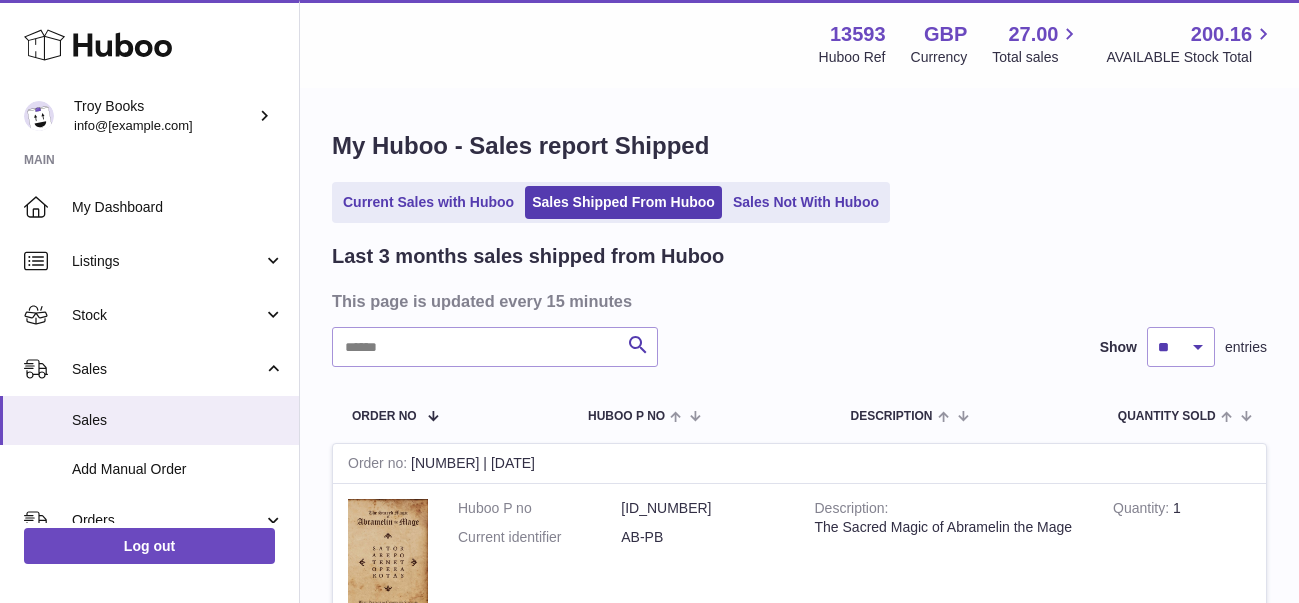 scroll, scrollTop: 0, scrollLeft: 0, axis: both 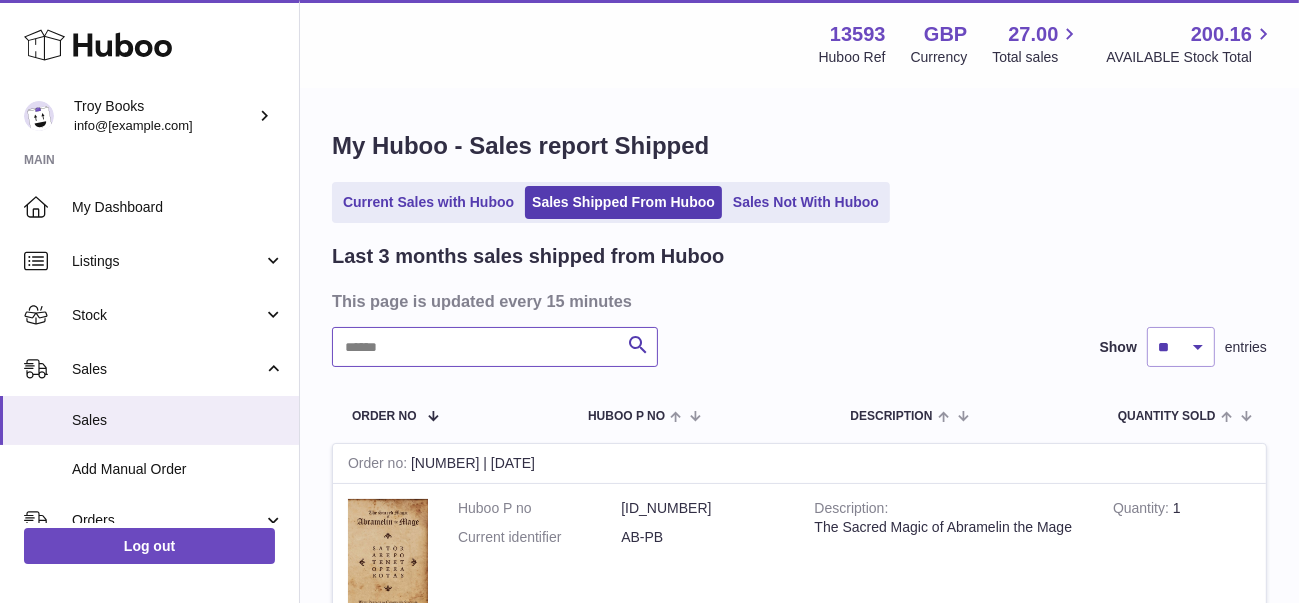 click at bounding box center [495, 347] 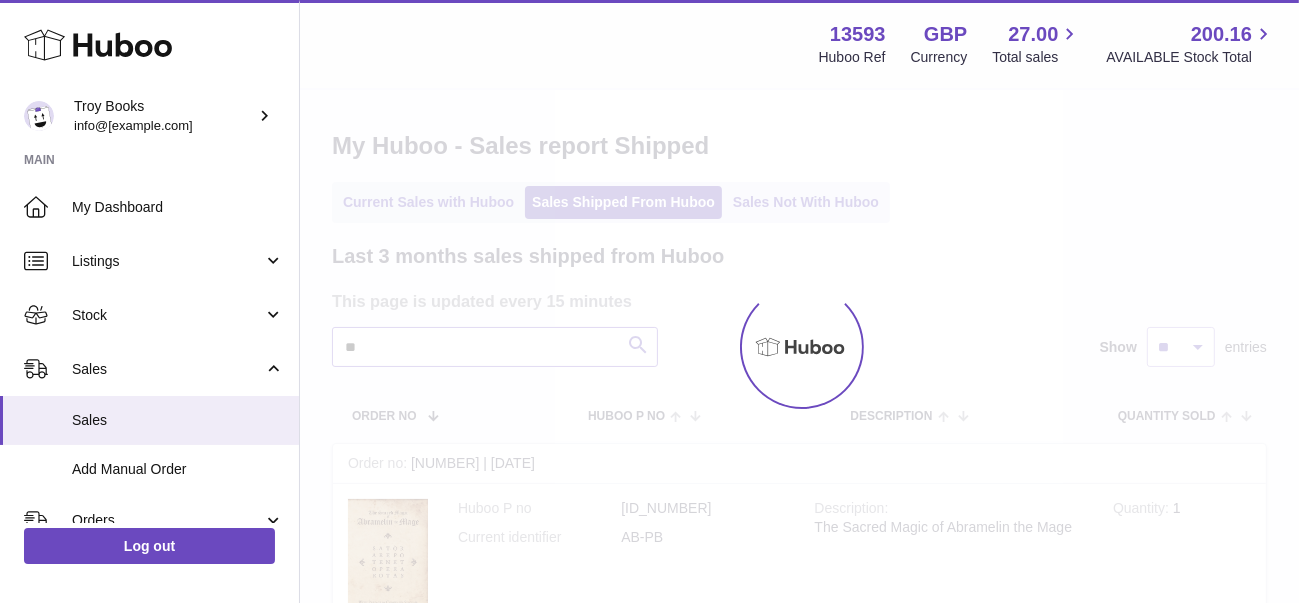 type on "***" 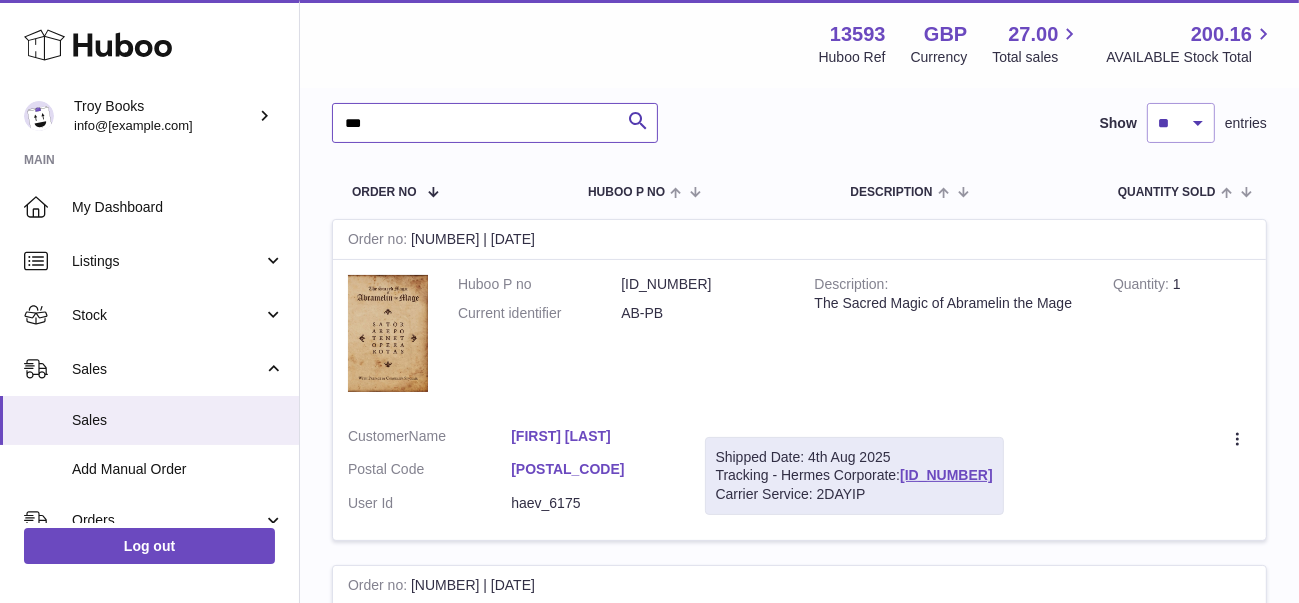 scroll, scrollTop: 200, scrollLeft: 0, axis: vertical 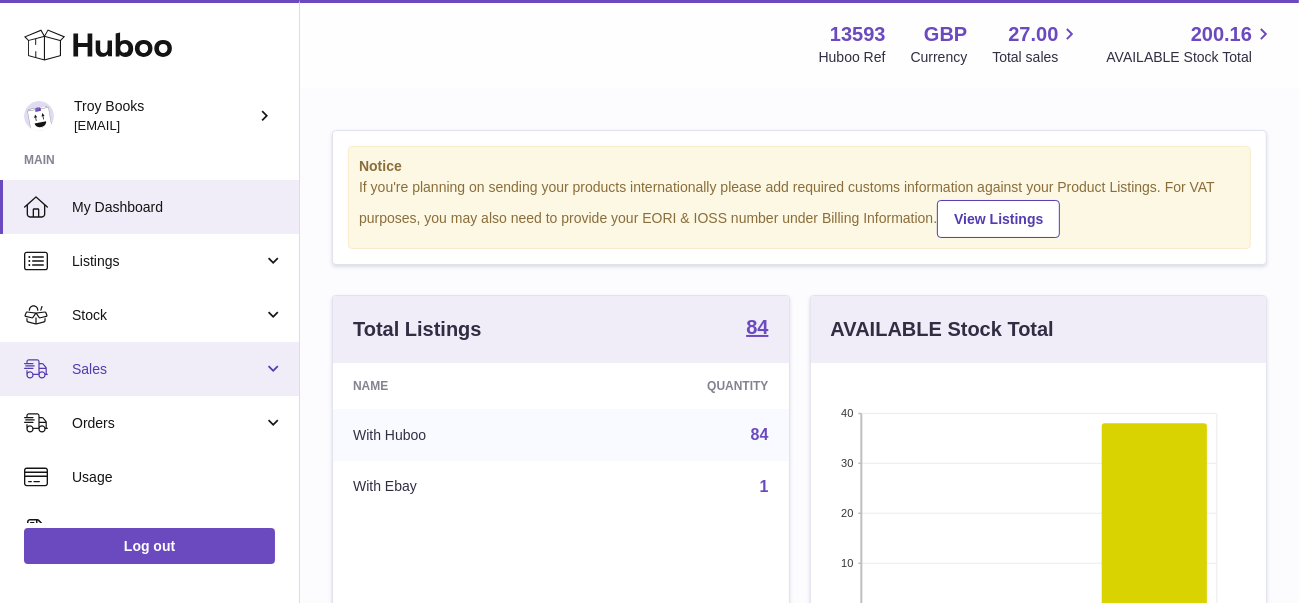 click on "Sales" at bounding box center (167, 369) 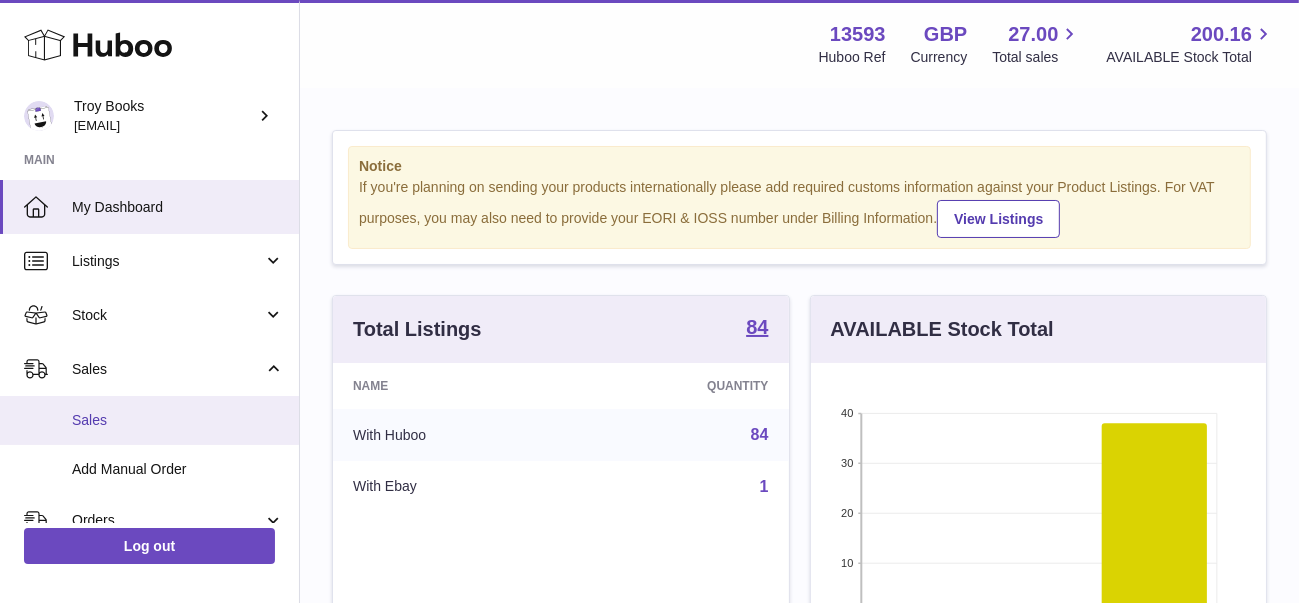 click on "Sales" at bounding box center [178, 420] 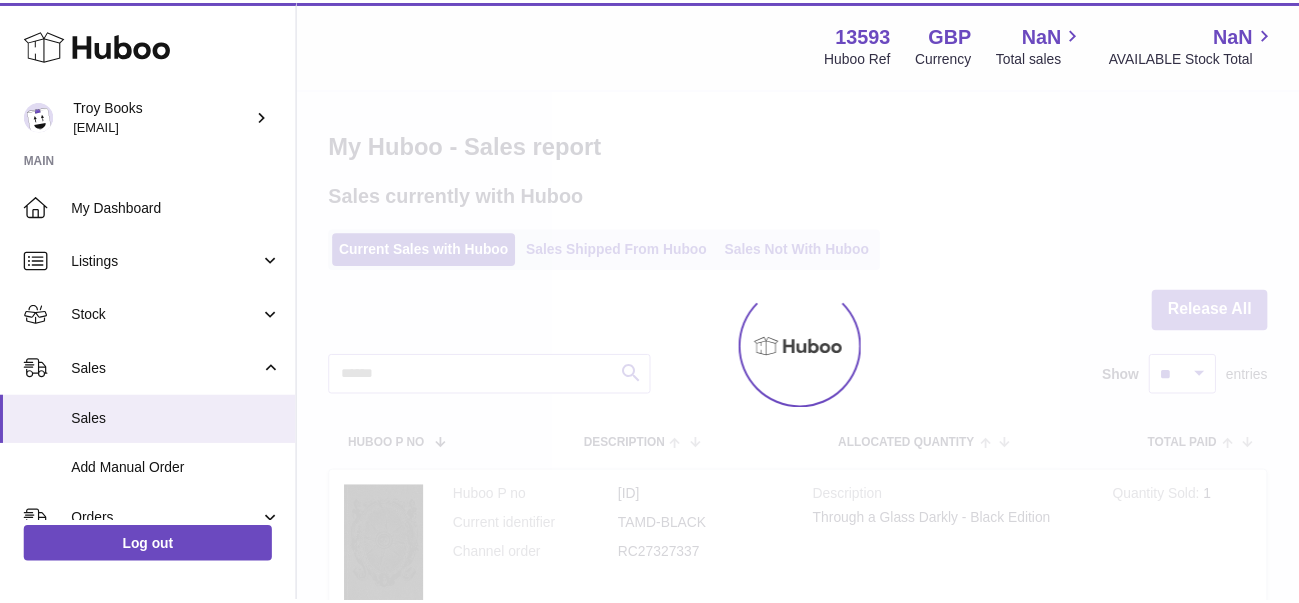 scroll, scrollTop: 0, scrollLeft: 0, axis: both 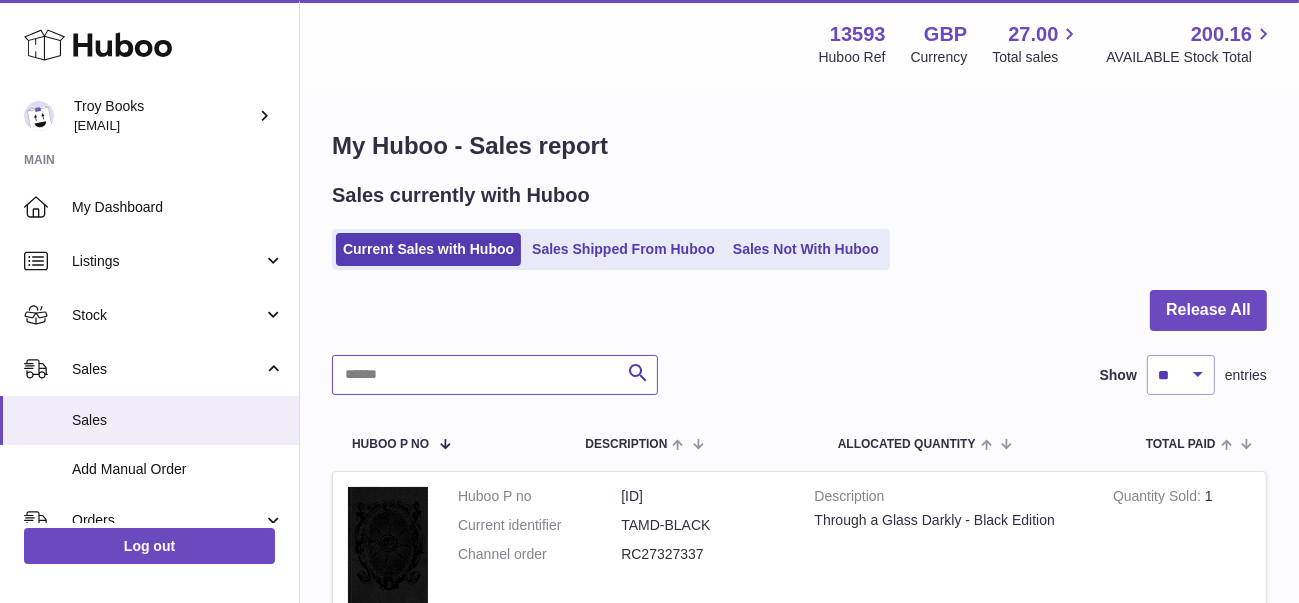 click at bounding box center [495, 375] 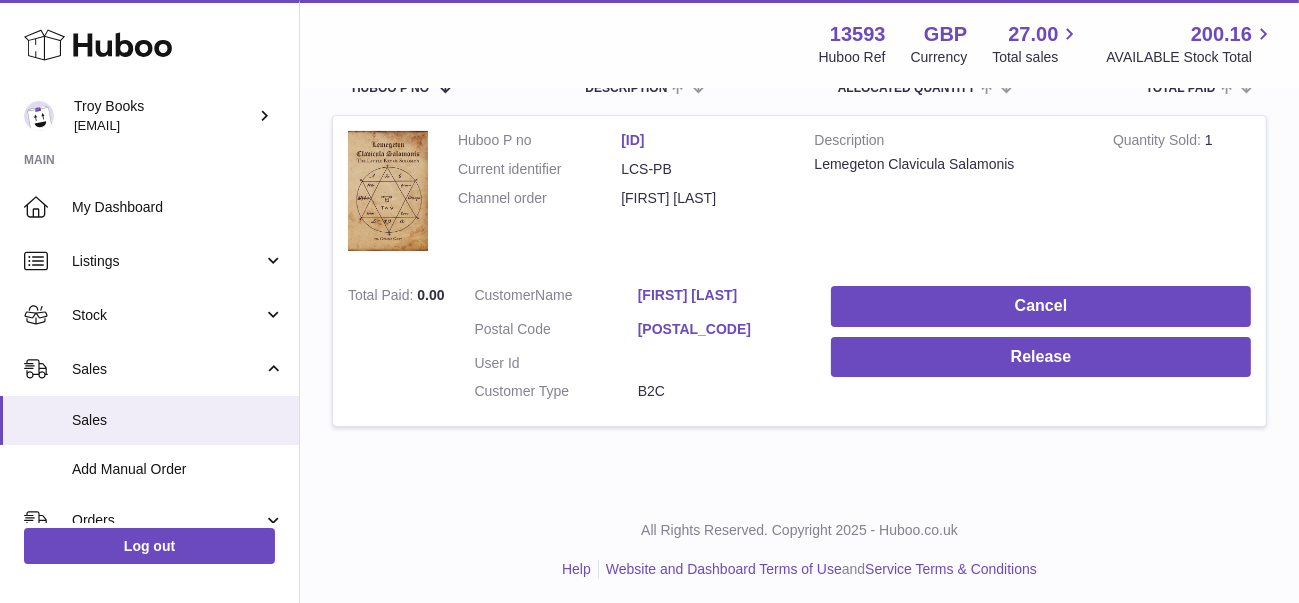 scroll, scrollTop: 361, scrollLeft: 0, axis: vertical 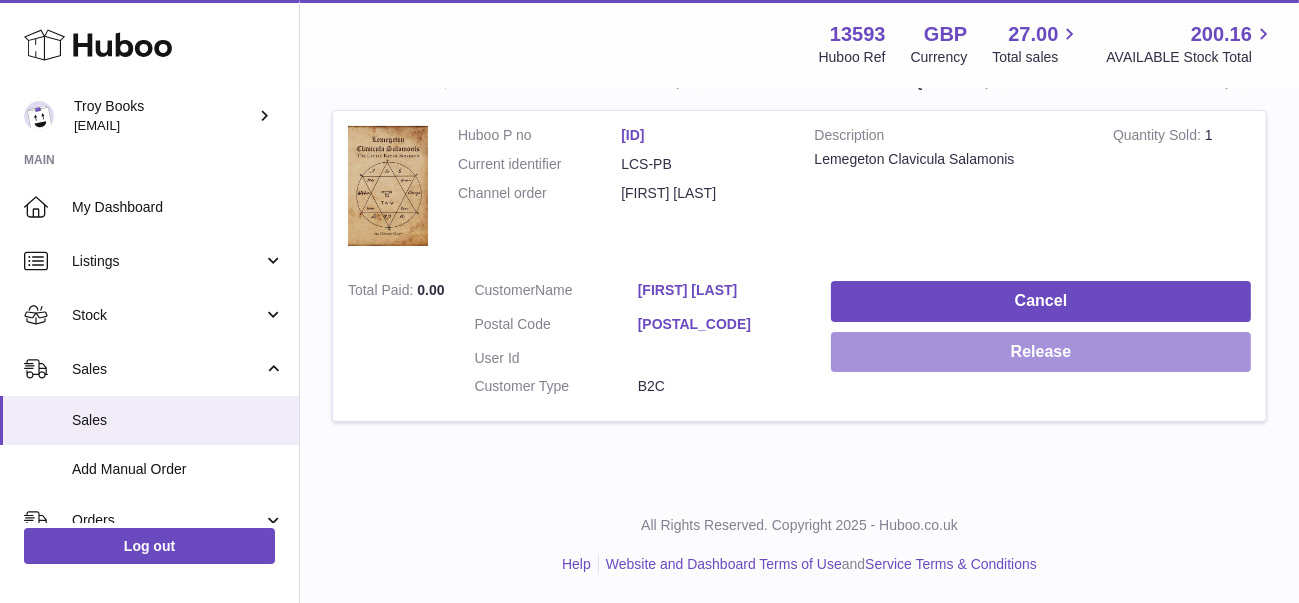 type on "*****" 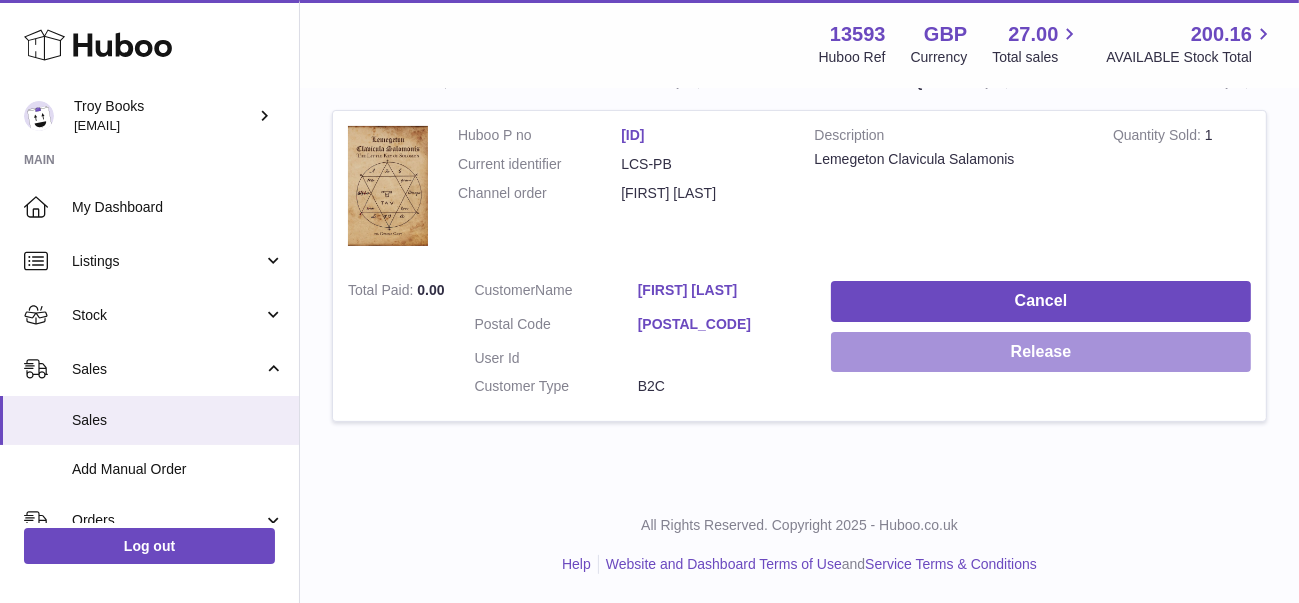 click on "Release" at bounding box center [1041, 352] 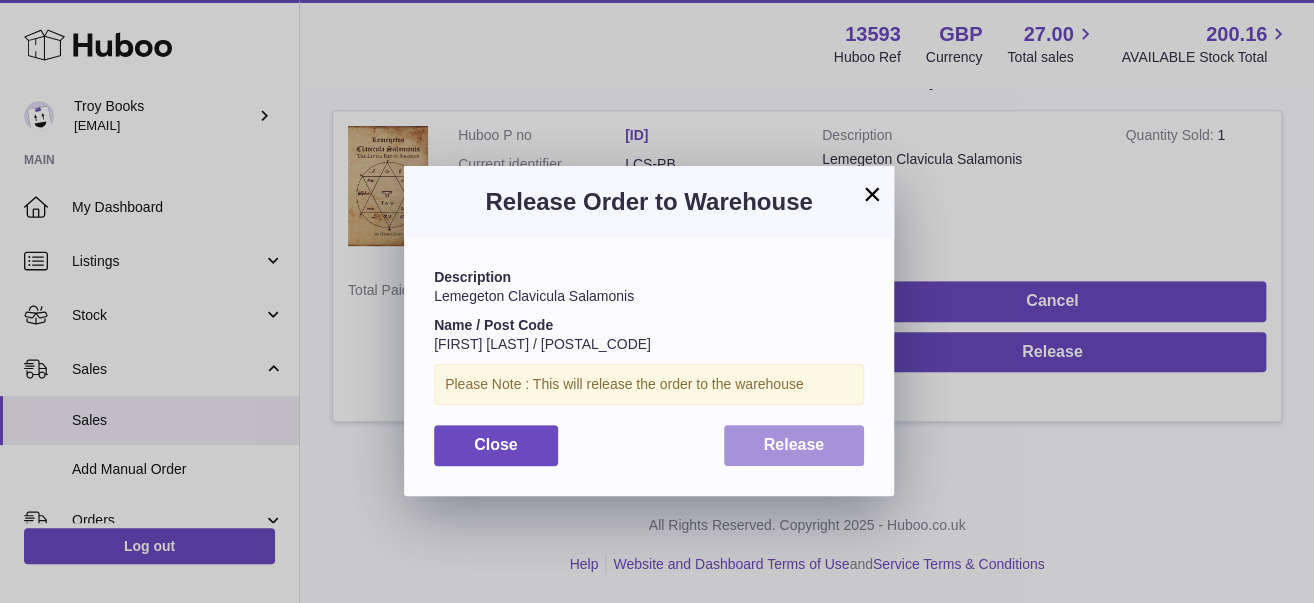 click on "Release" at bounding box center (794, 444) 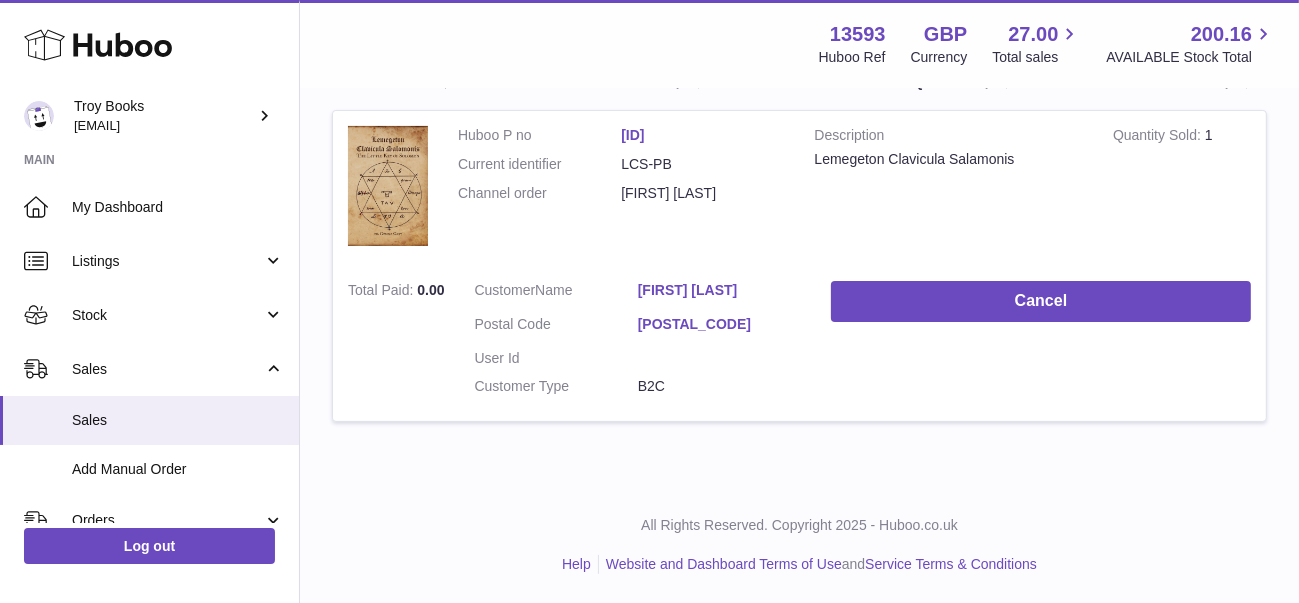 scroll, scrollTop: 0, scrollLeft: 0, axis: both 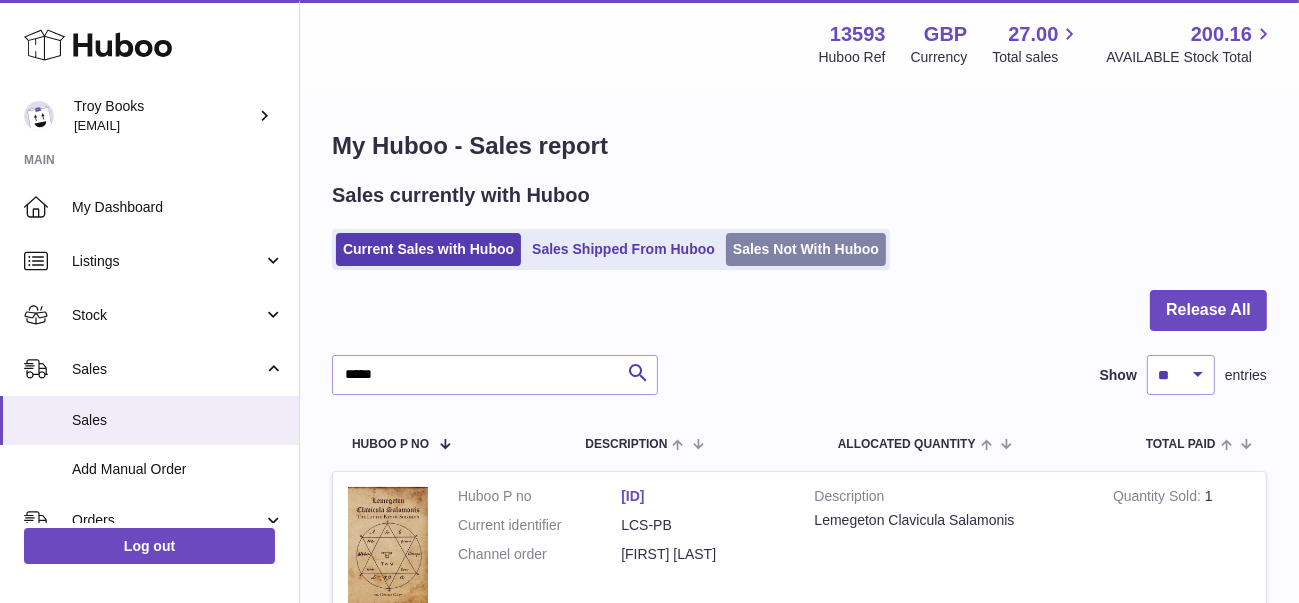 click on "Sales Not With Huboo" at bounding box center [806, 249] 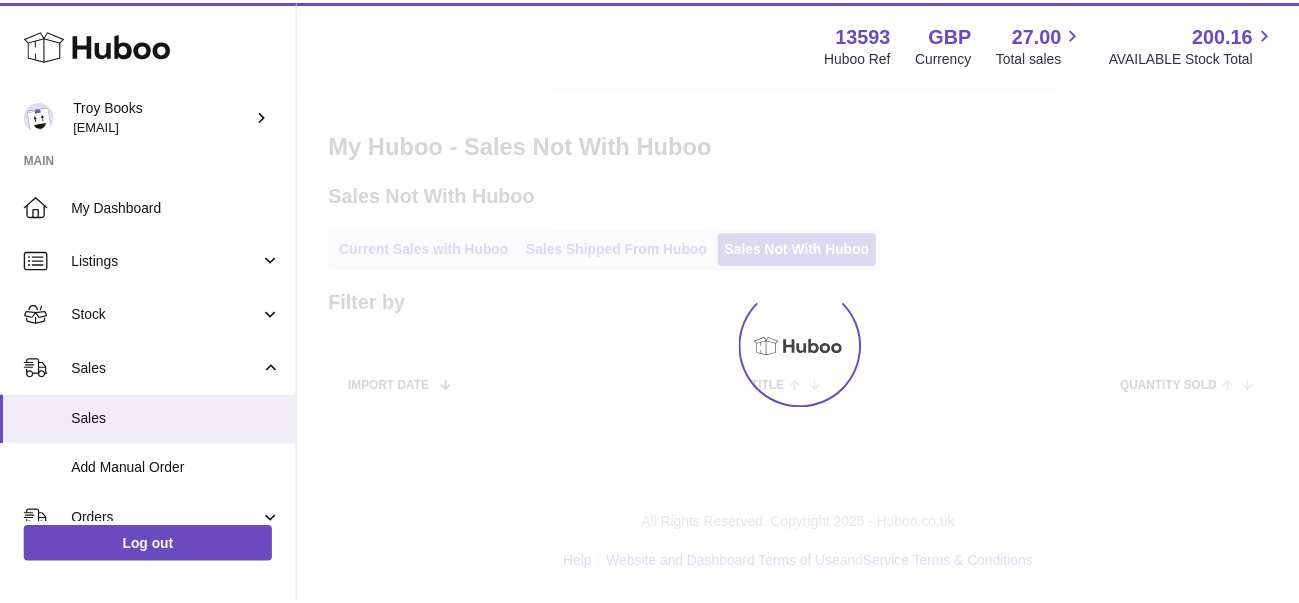 scroll, scrollTop: 0, scrollLeft: 0, axis: both 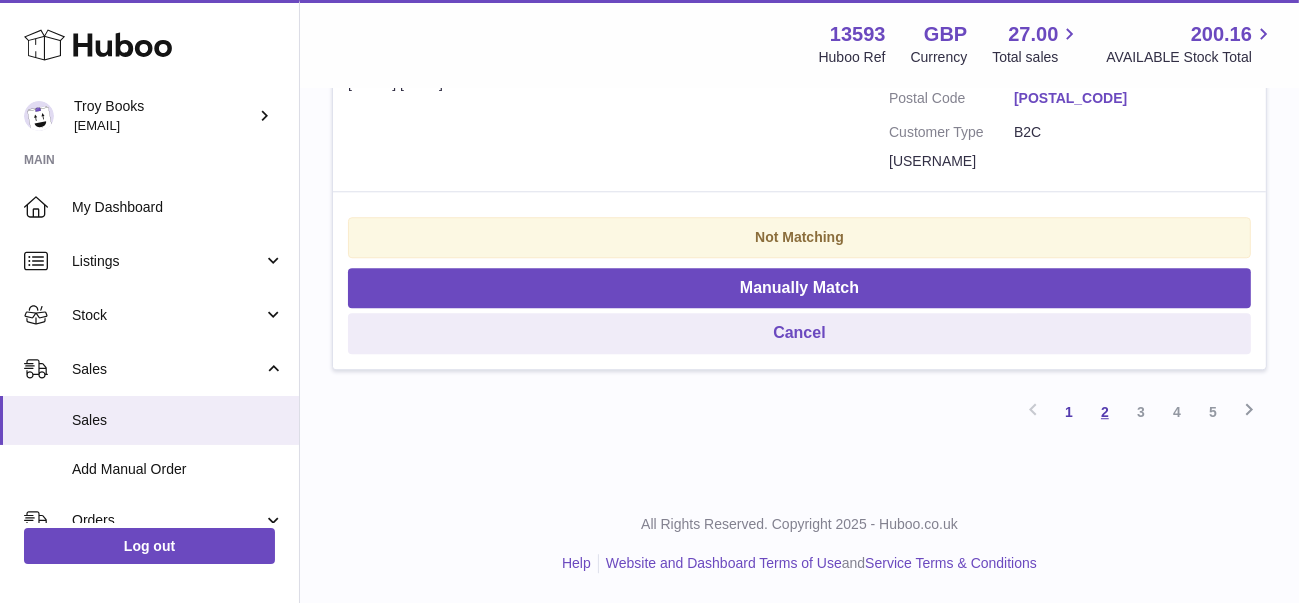 click on "2" at bounding box center [1105, 412] 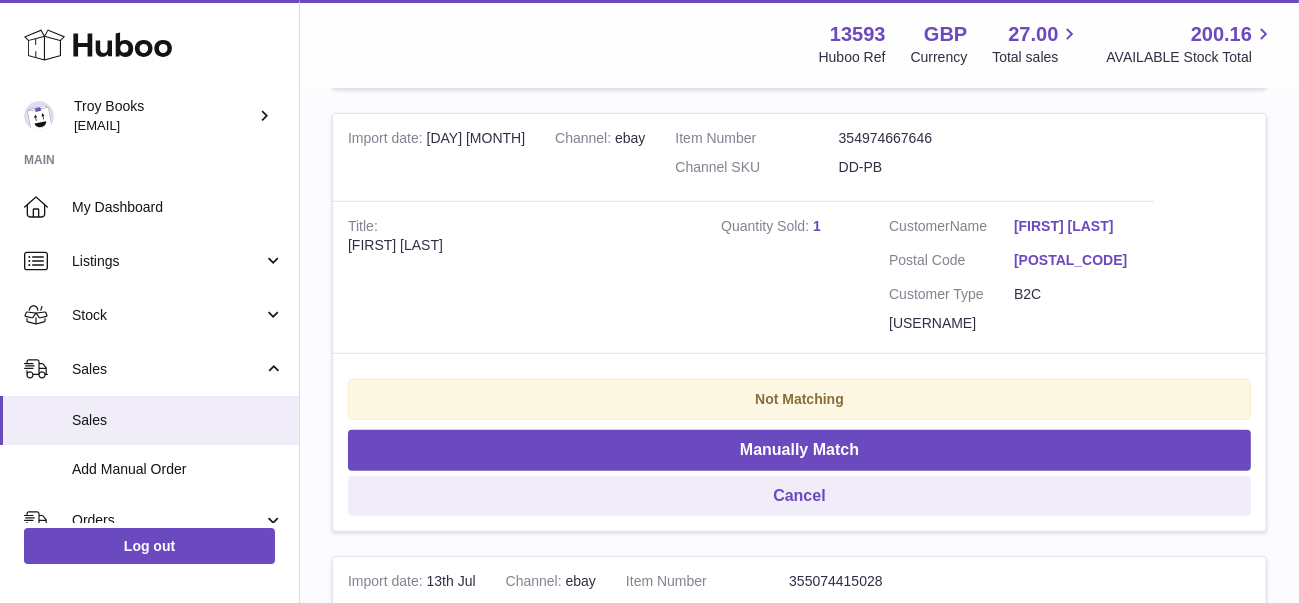 scroll, scrollTop: 89, scrollLeft: 0, axis: vertical 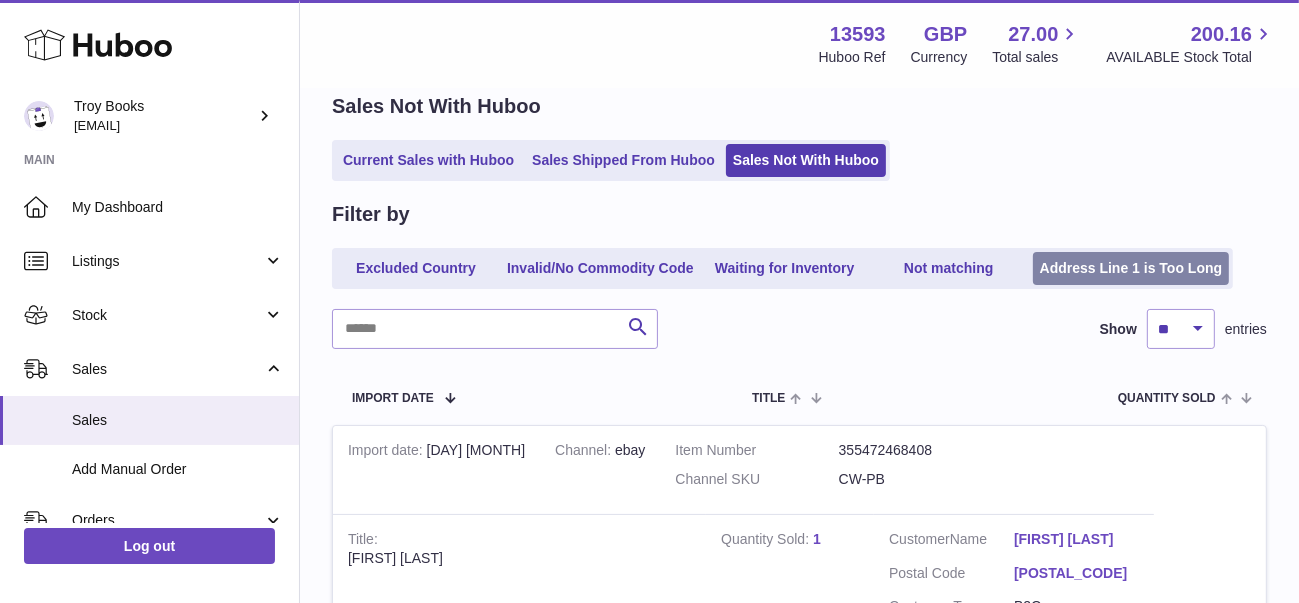 click on "Address Line 1 is Too Long" at bounding box center [1131, 268] 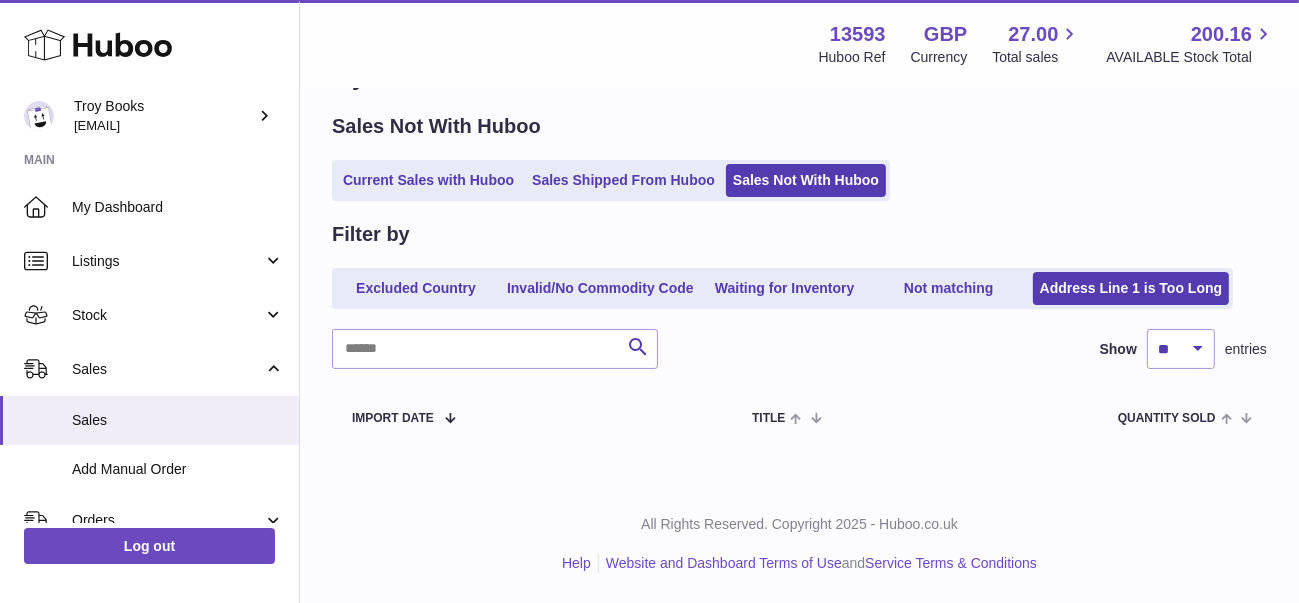 scroll, scrollTop: 68, scrollLeft: 0, axis: vertical 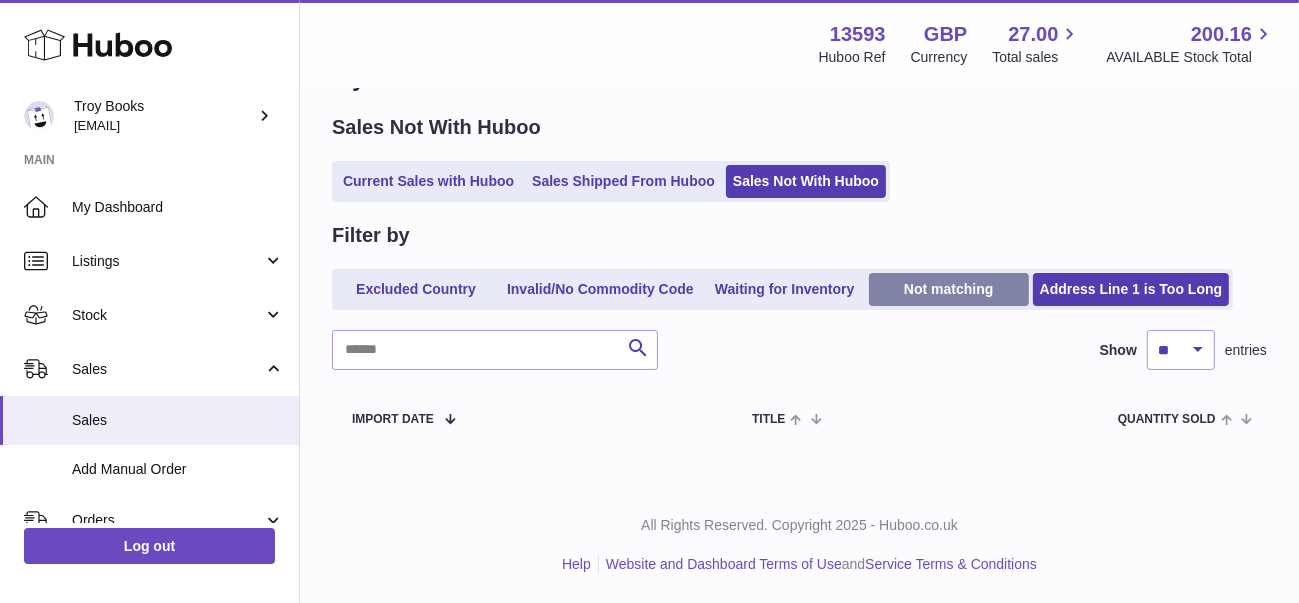 click on "Not matching" at bounding box center (949, 289) 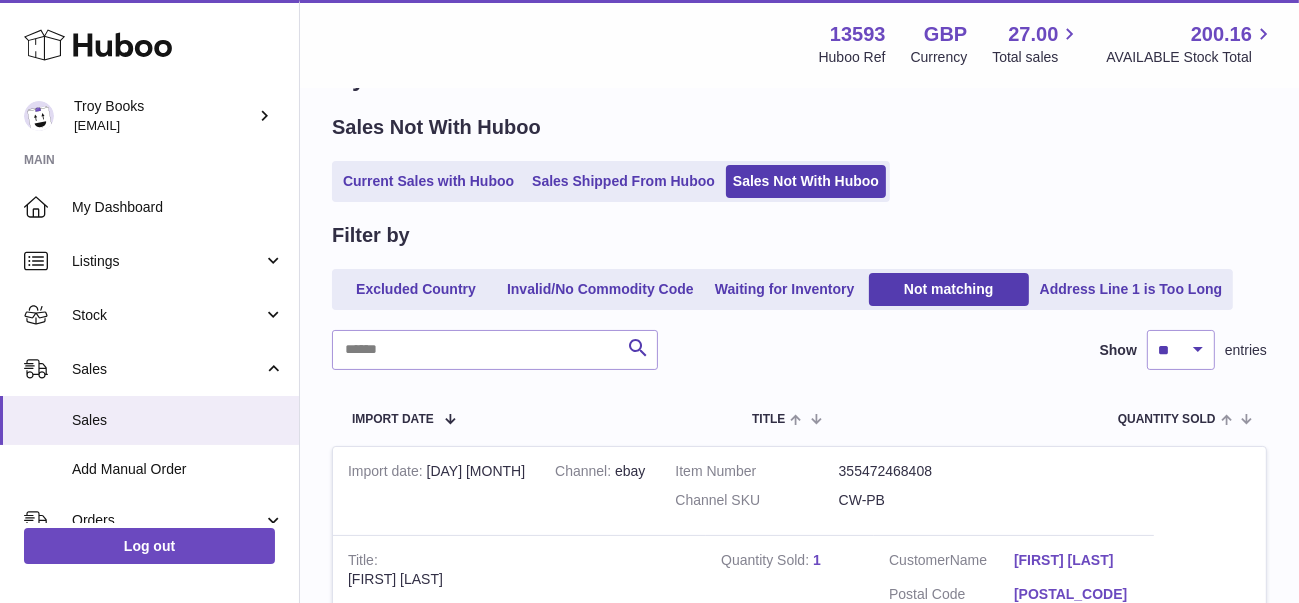 scroll, scrollTop: 89, scrollLeft: 0, axis: vertical 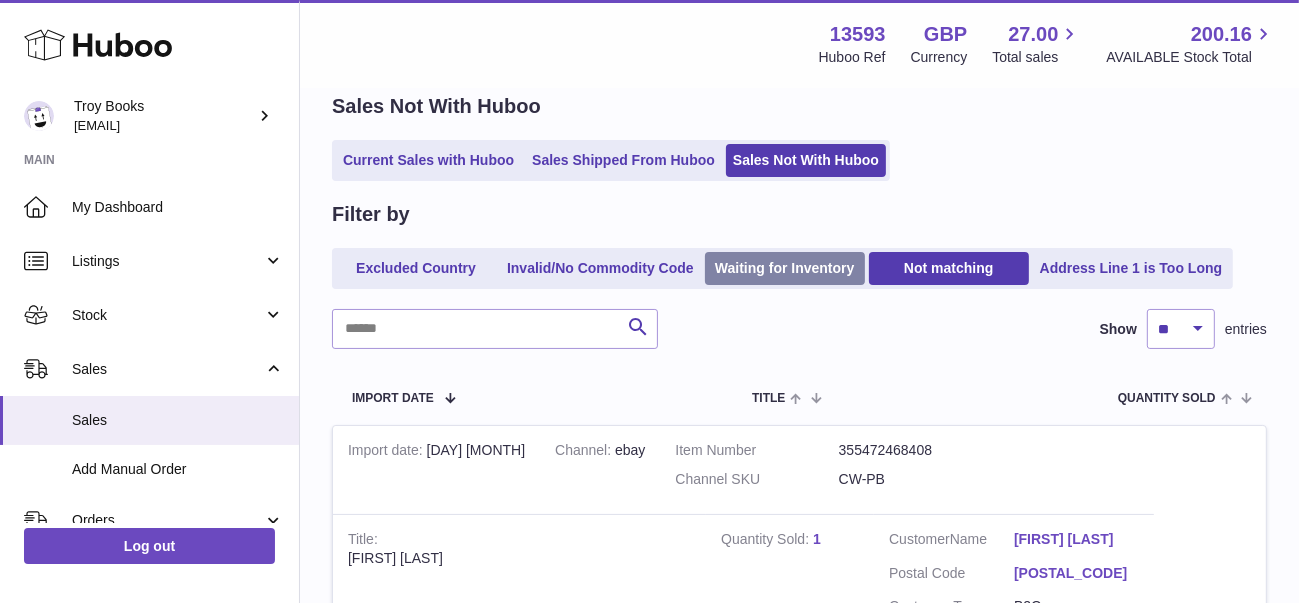 click on "Waiting for Inventory" at bounding box center (785, 268) 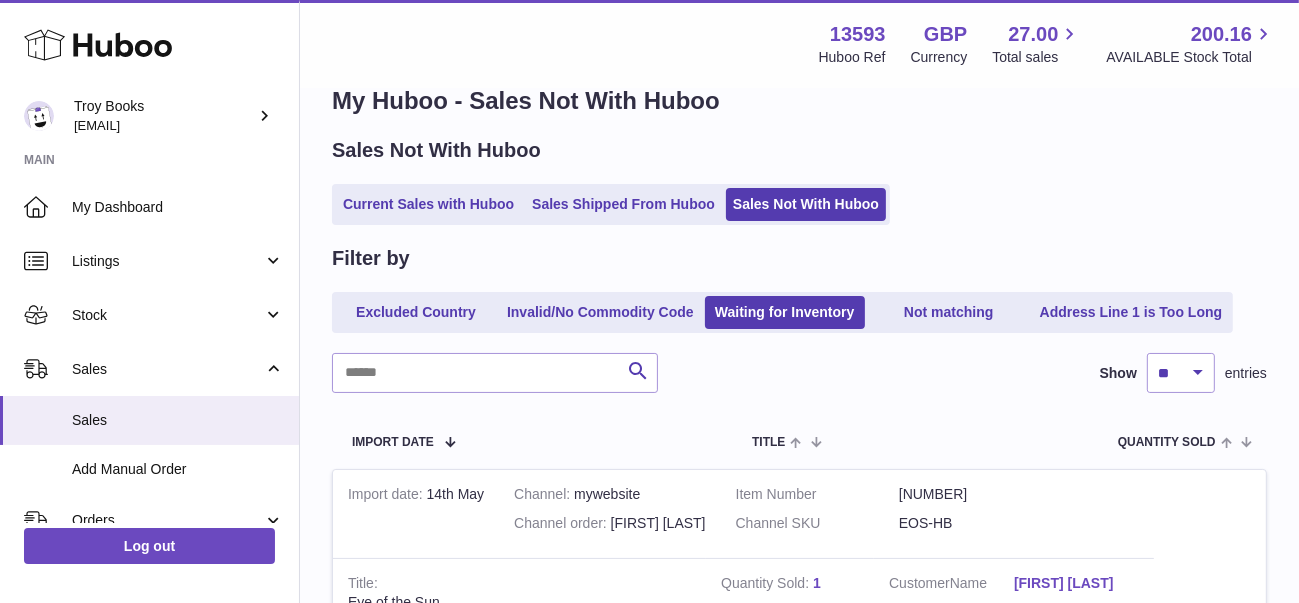 scroll, scrollTop: 0, scrollLeft: 0, axis: both 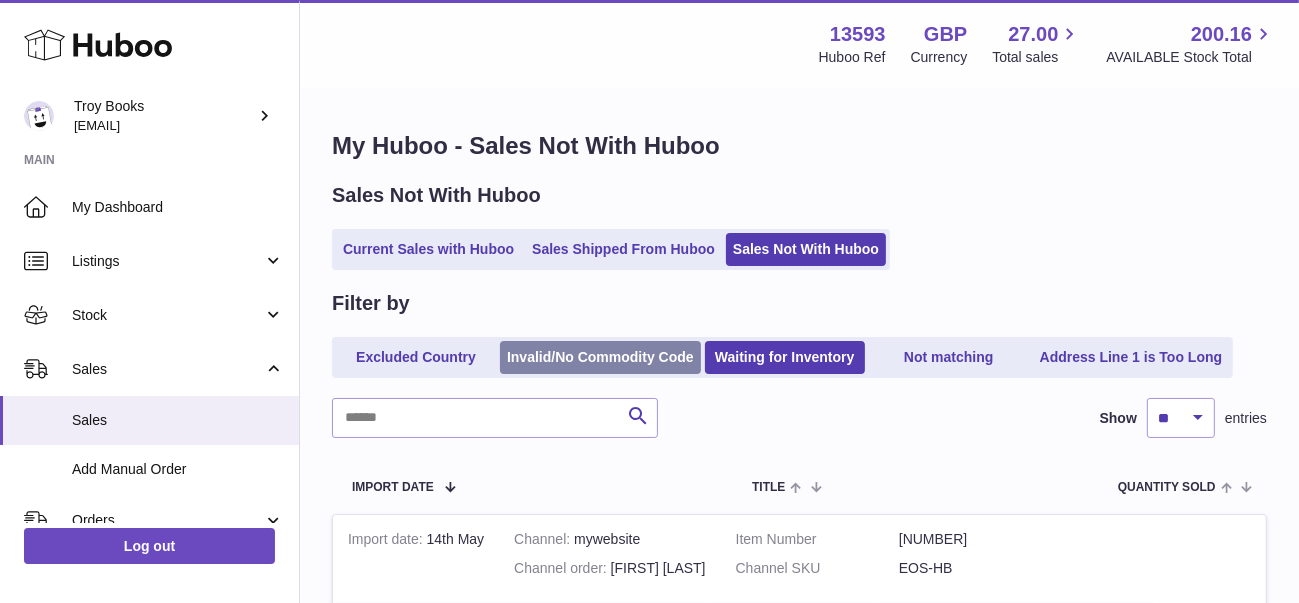 click on "Invalid/No Commodity Code" at bounding box center (600, 357) 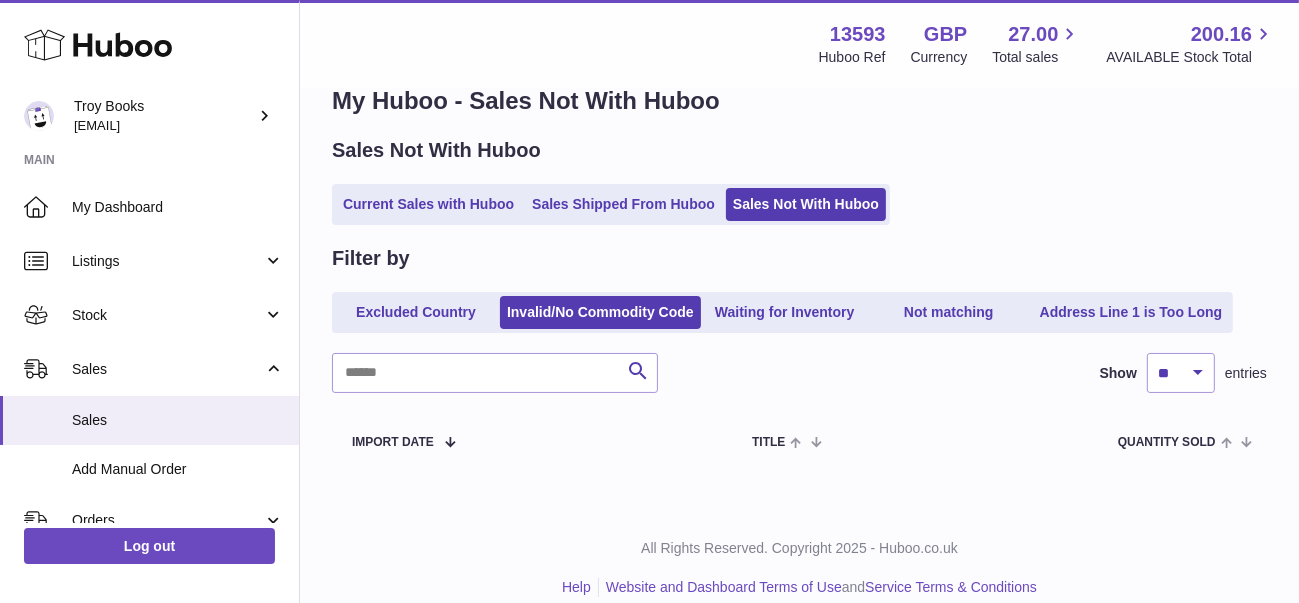 scroll, scrollTop: 68, scrollLeft: 0, axis: vertical 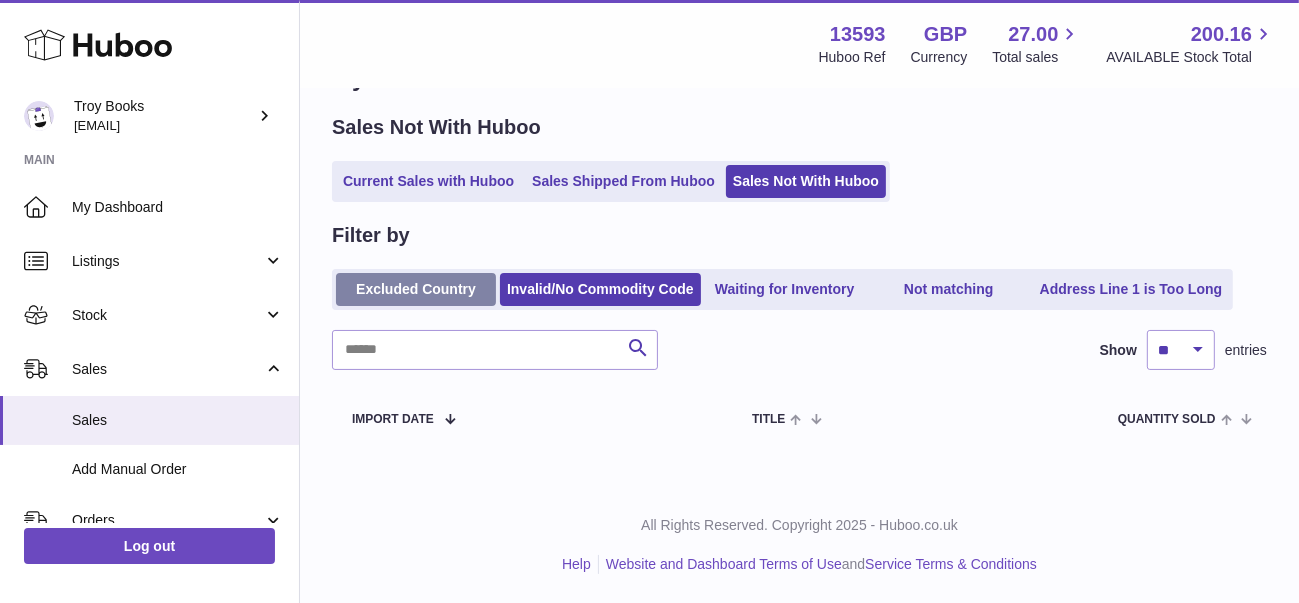 click on "Excluded Country" at bounding box center [416, 289] 